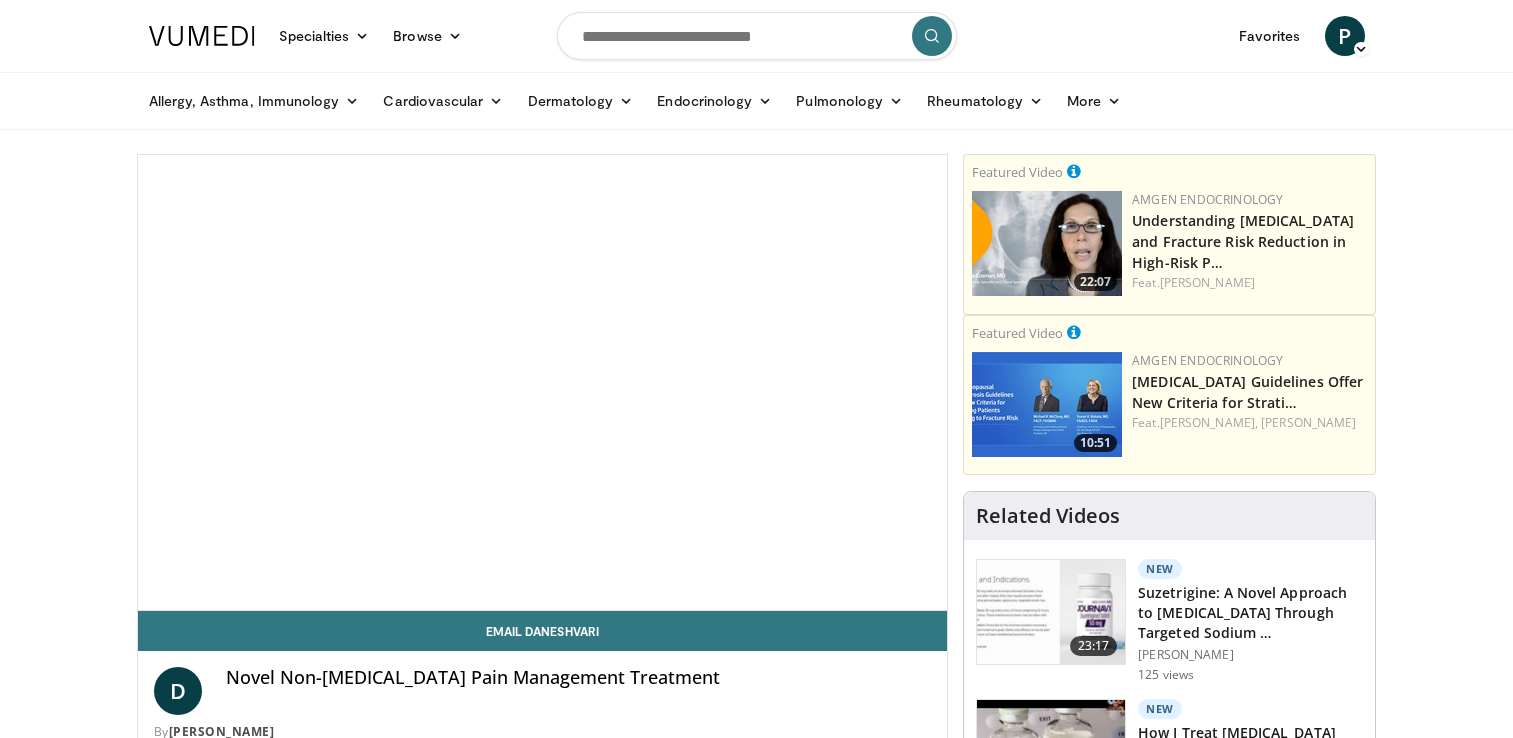 scroll, scrollTop: 0, scrollLeft: 0, axis: both 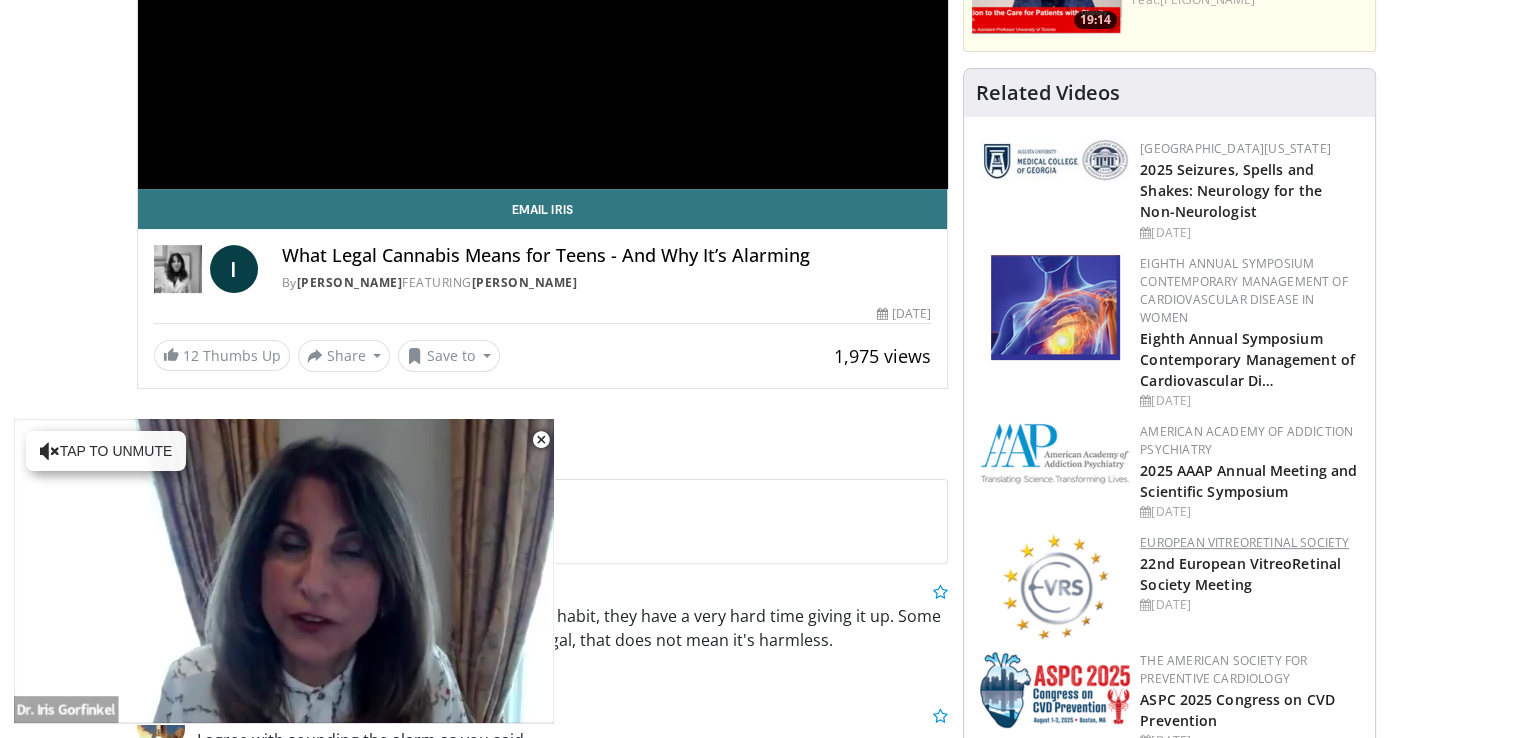 click on "European VitreoRetinal Society" at bounding box center [1244, 542] 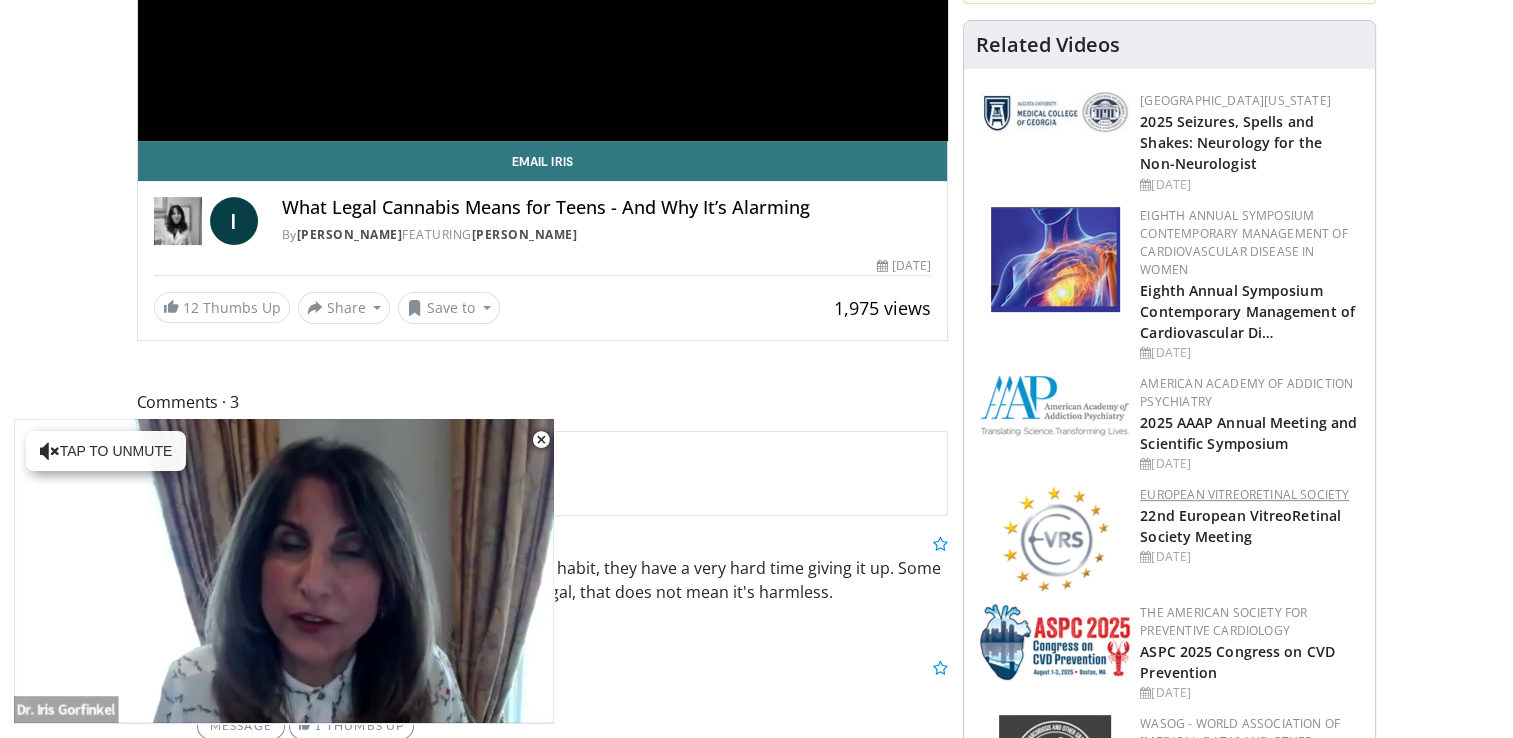 scroll, scrollTop: 472, scrollLeft: 0, axis: vertical 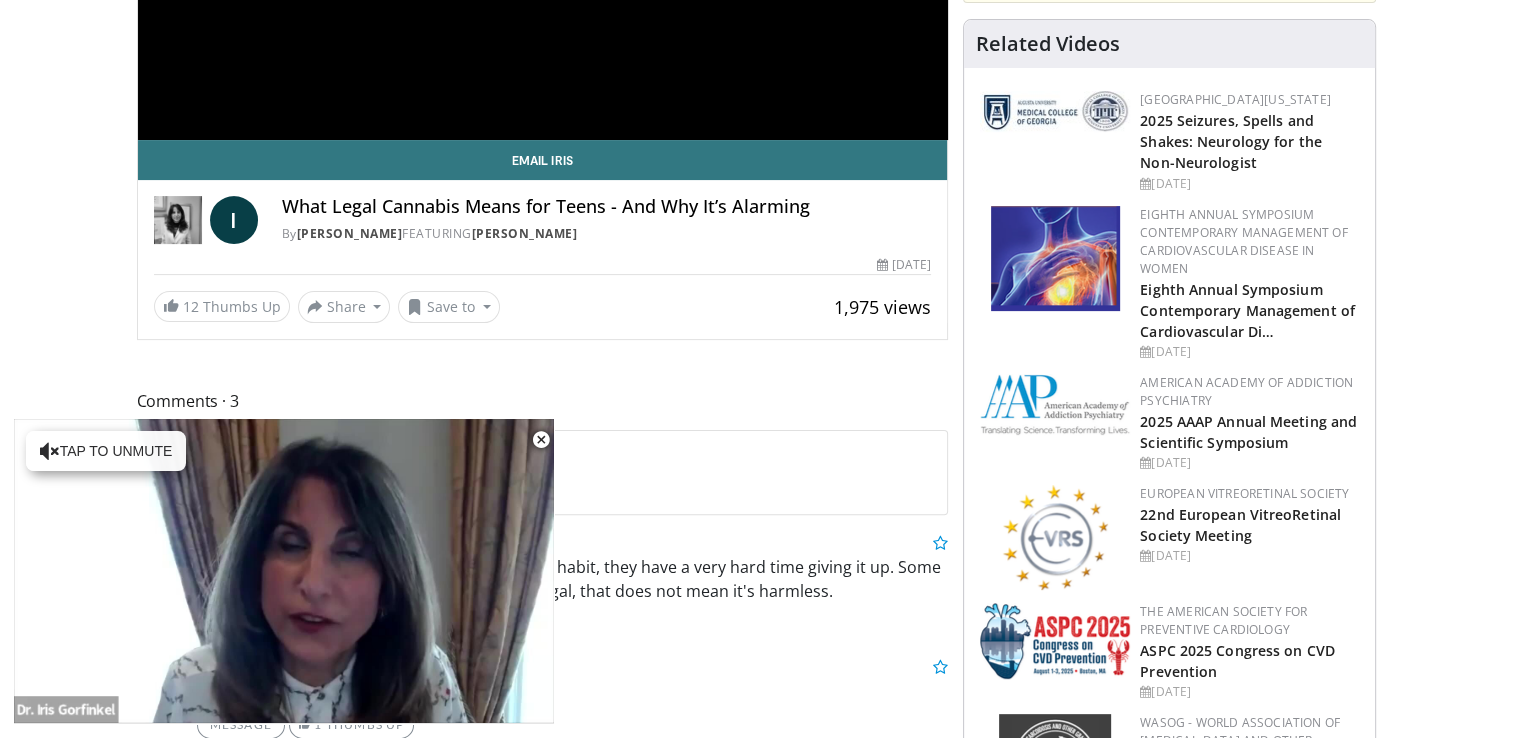 click on "By
Dr. Iris Gorfinkel
FEATURING
Iris Gorfinkel" at bounding box center [607, 234] 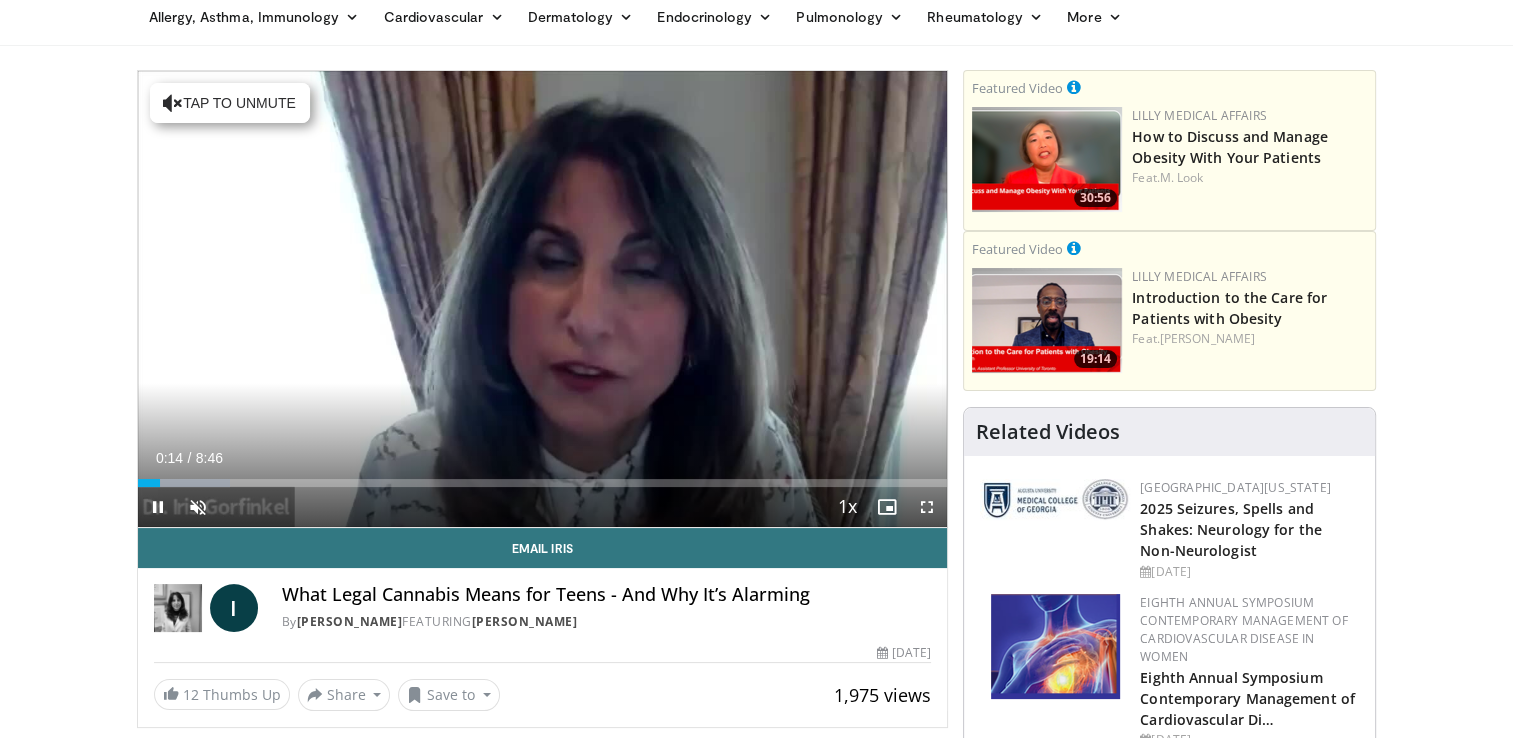 scroll, scrollTop: 0, scrollLeft: 0, axis: both 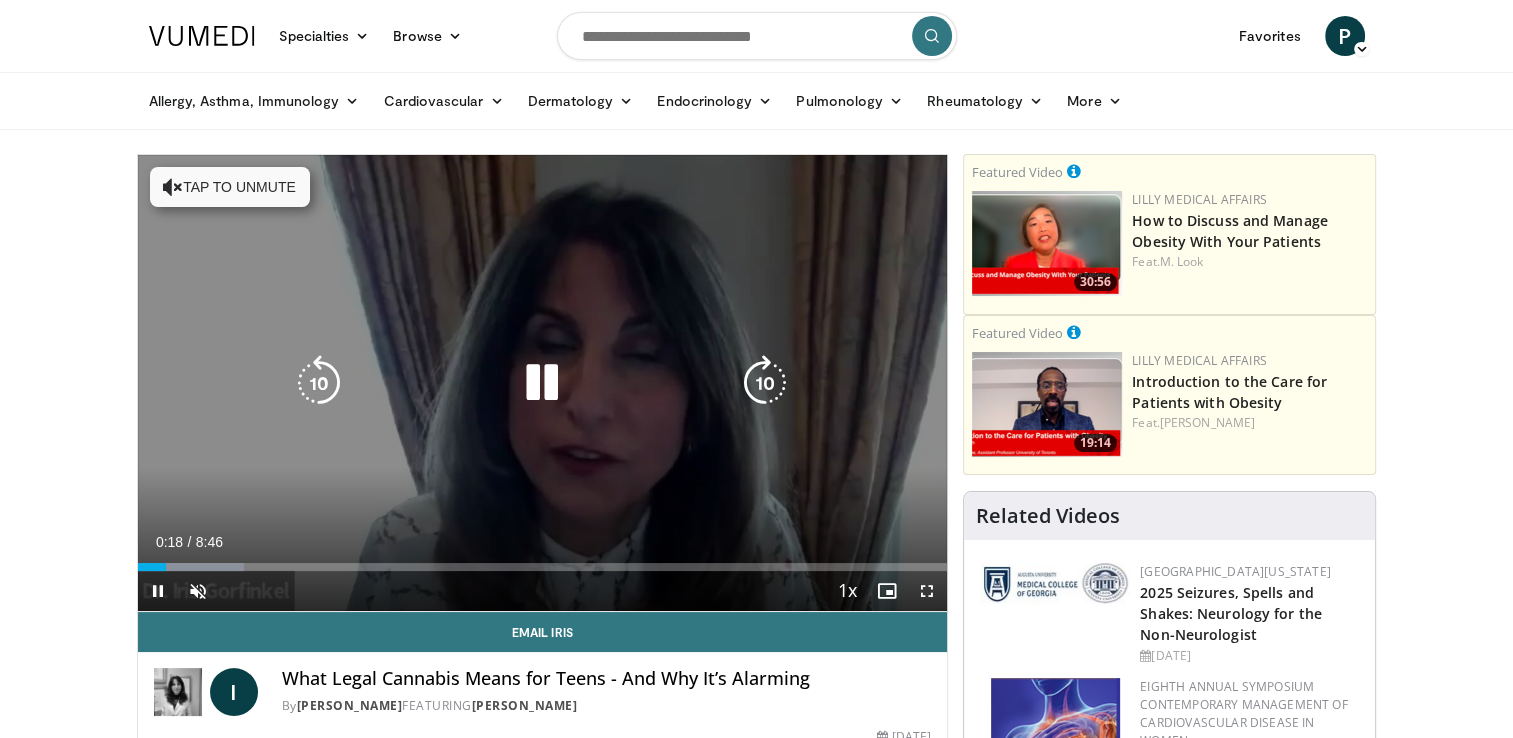 click at bounding box center [319, 383] 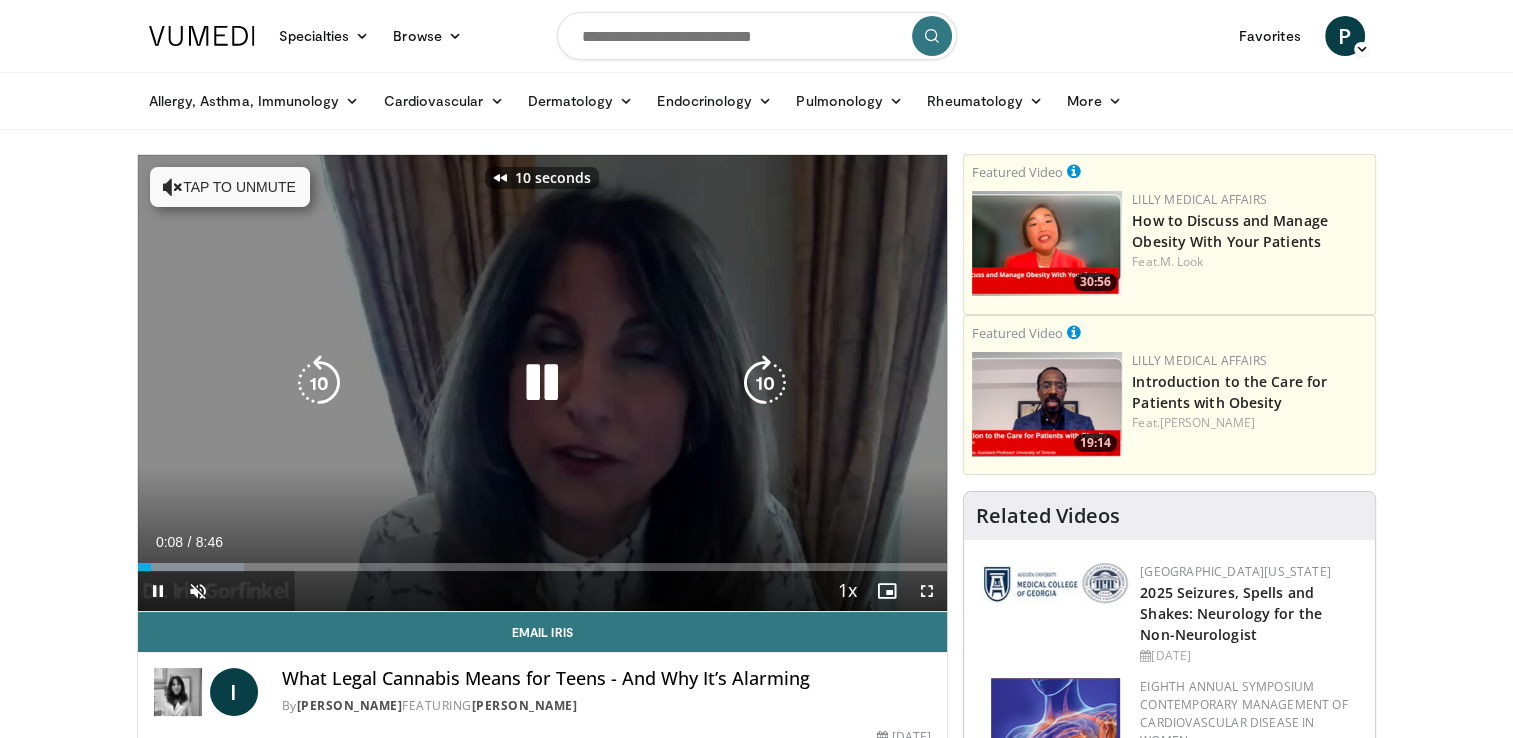 click at bounding box center (319, 383) 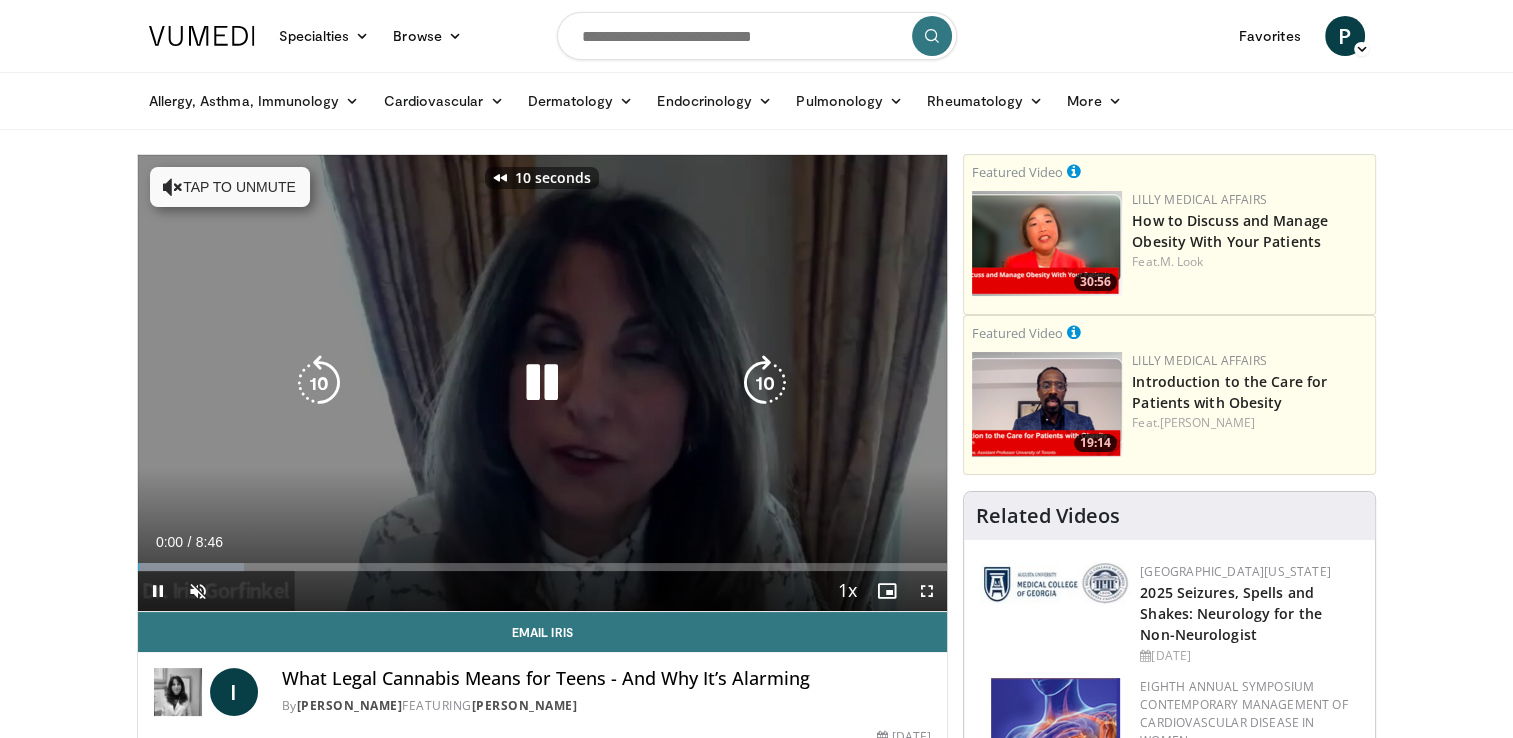 click at bounding box center (319, 383) 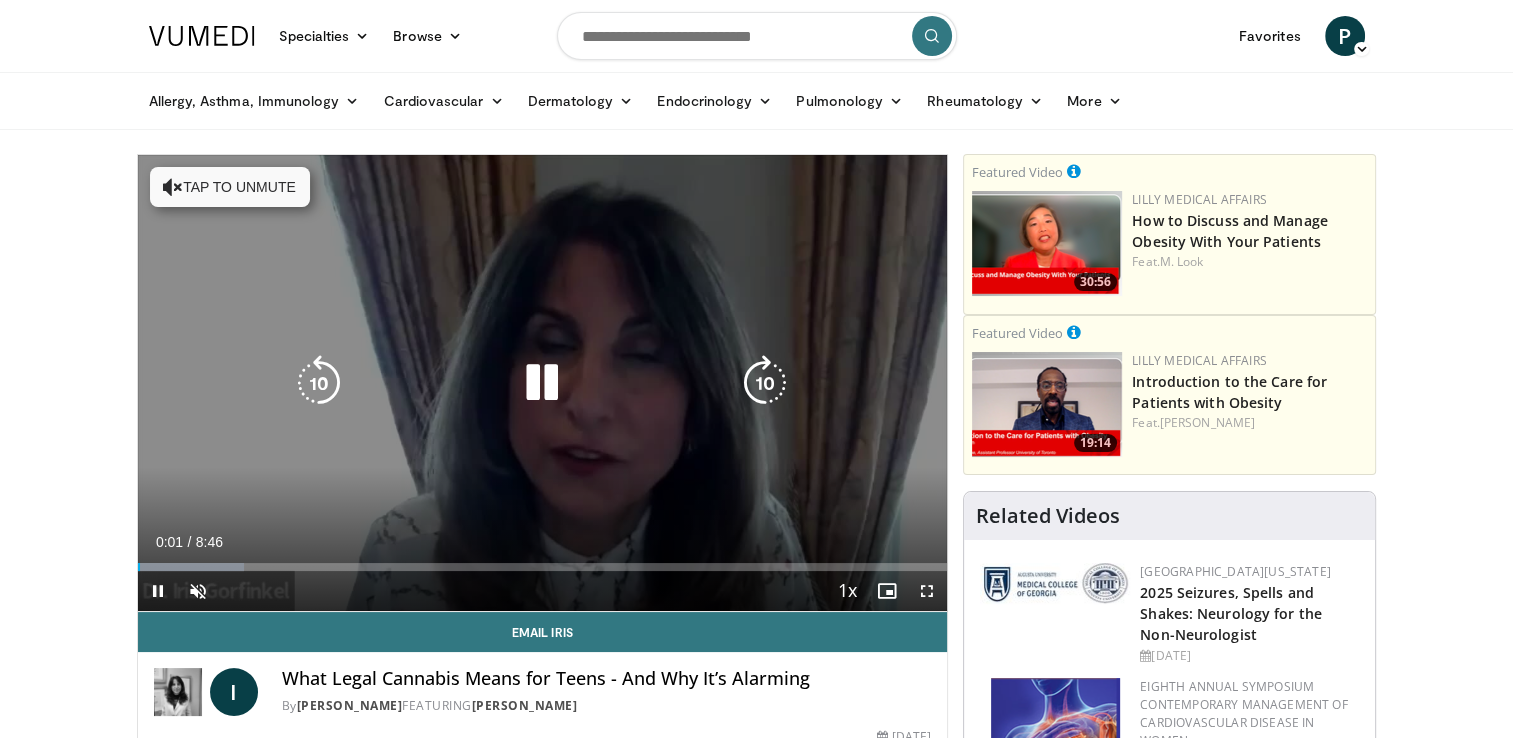 click on "Tap to unmute" at bounding box center [230, 187] 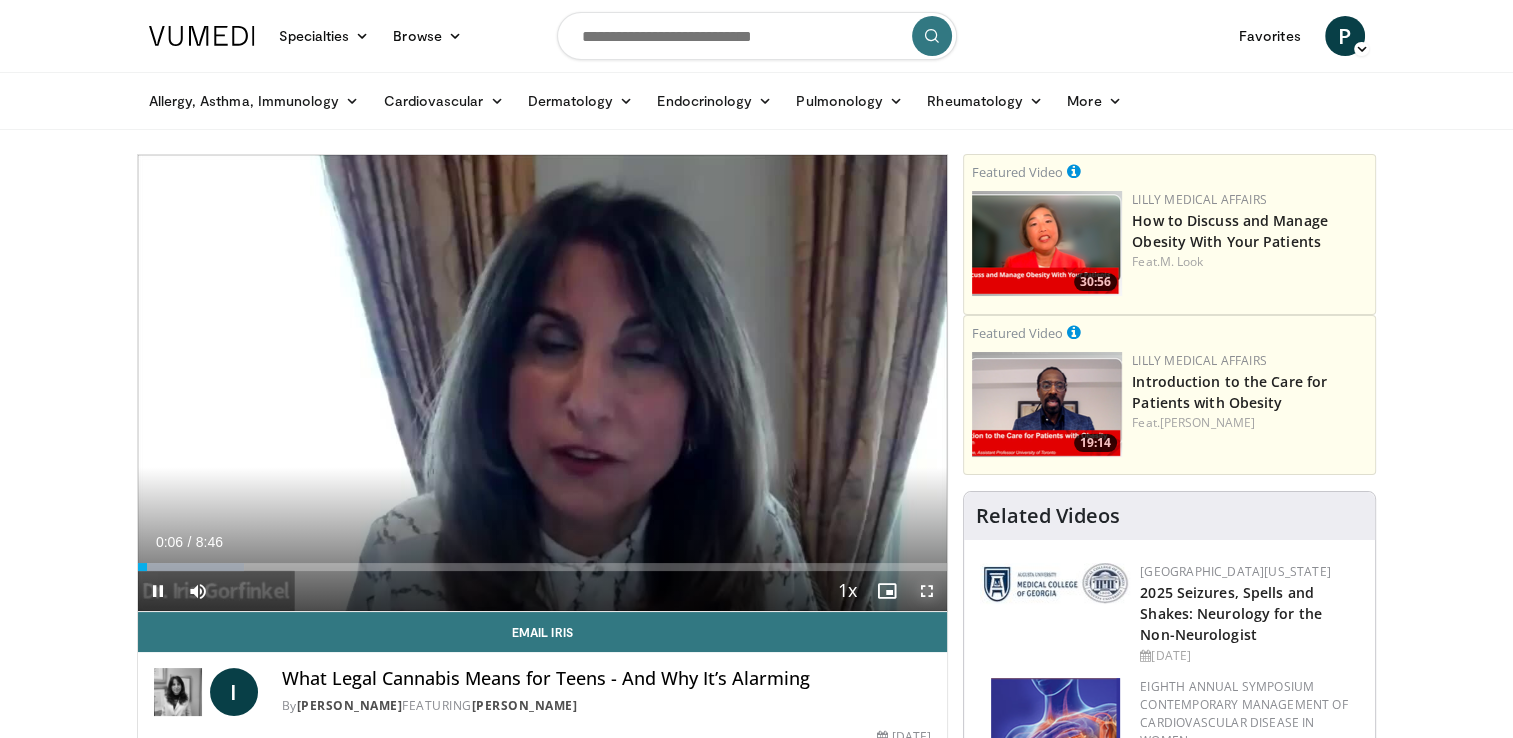 click at bounding box center [927, 591] 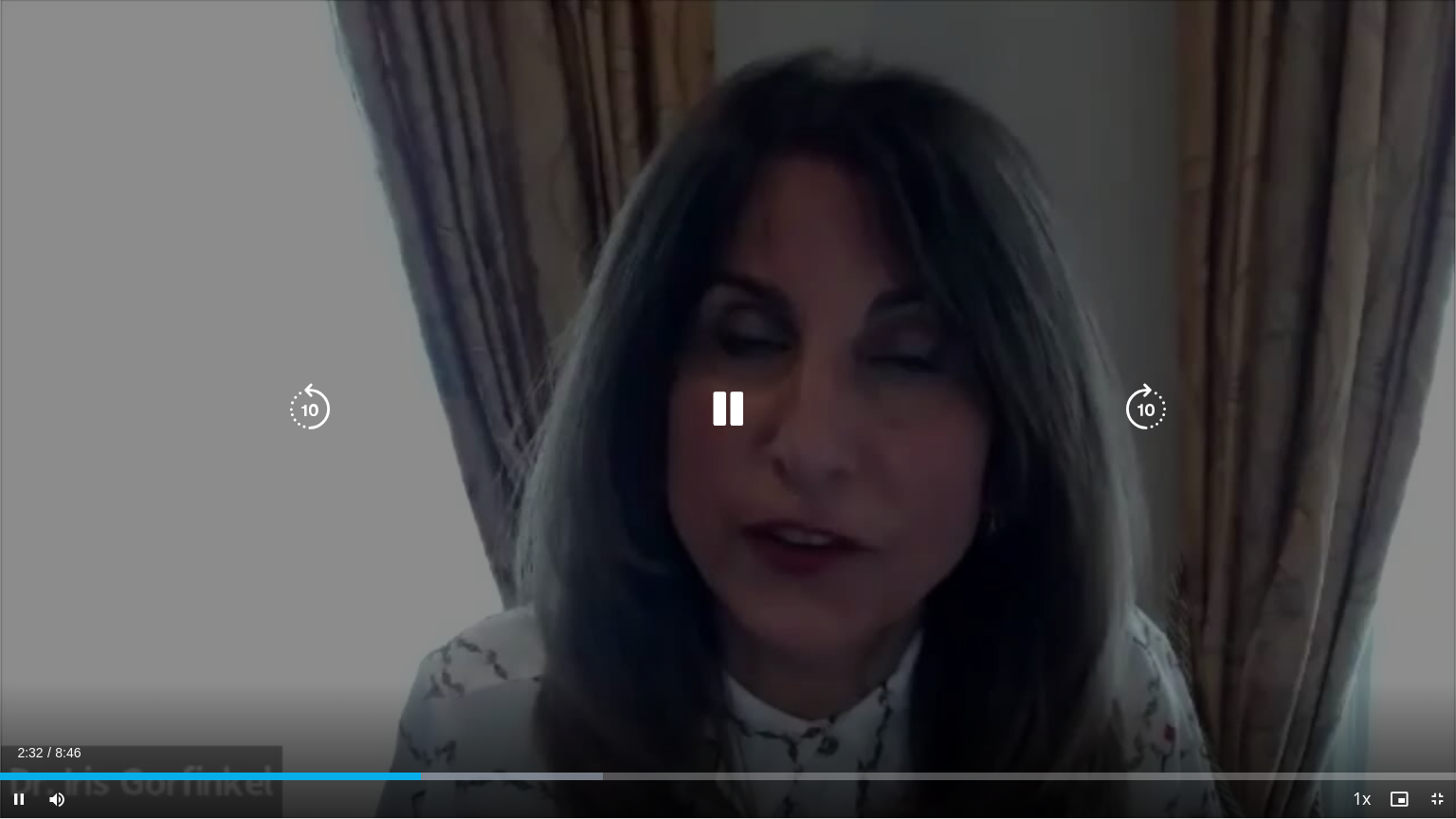 click at bounding box center [728, 410] 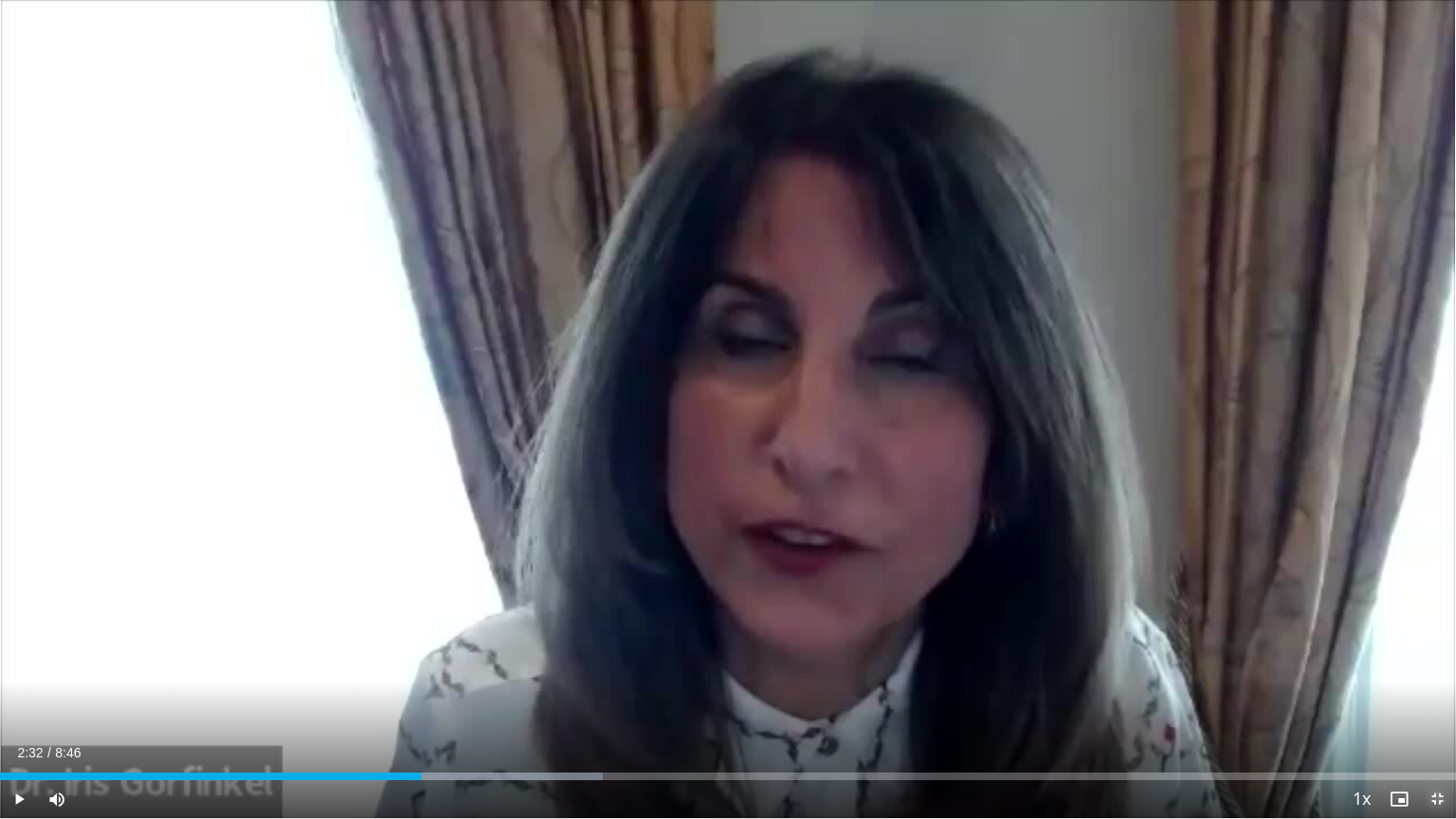 click at bounding box center (1437, 799) 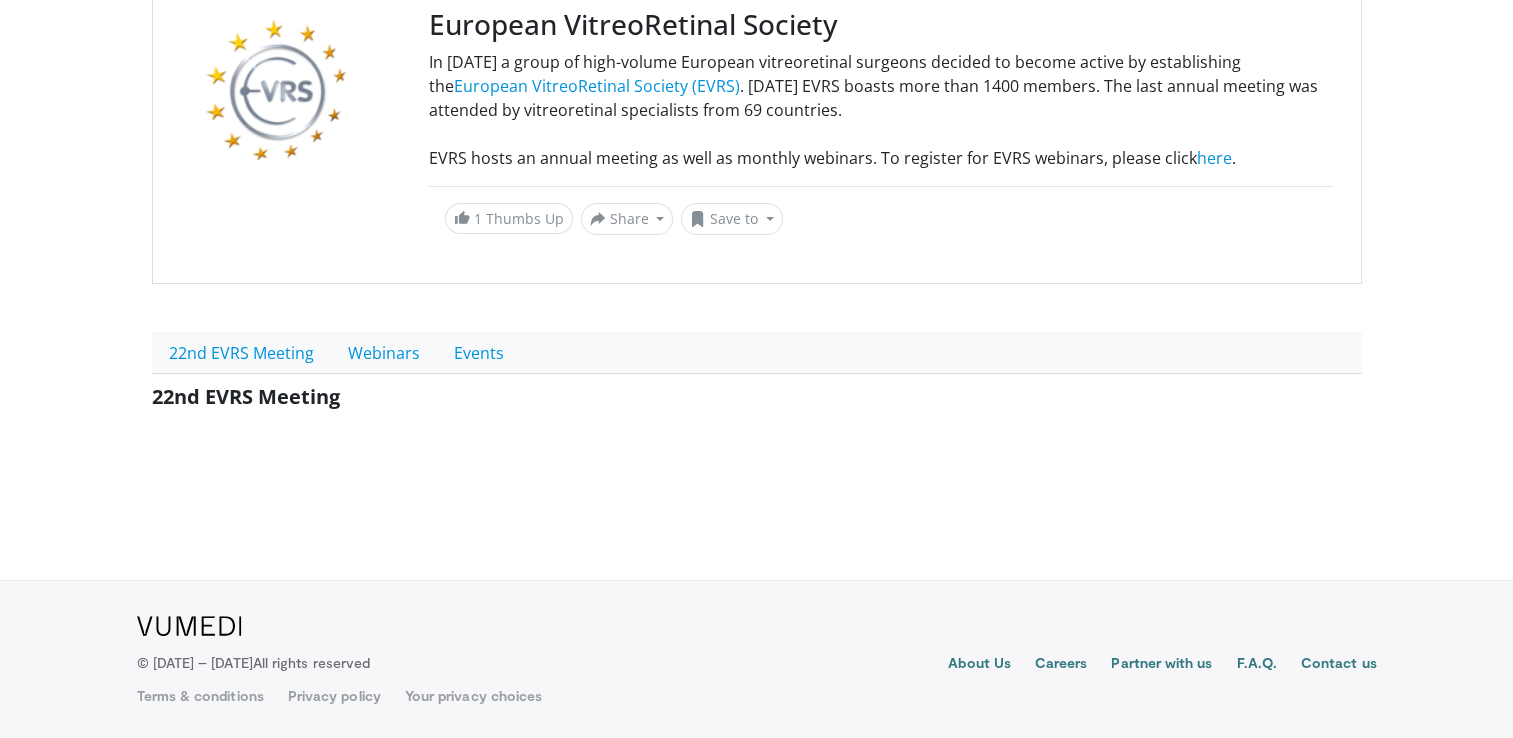 scroll, scrollTop: 0, scrollLeft: 0, axis: both 